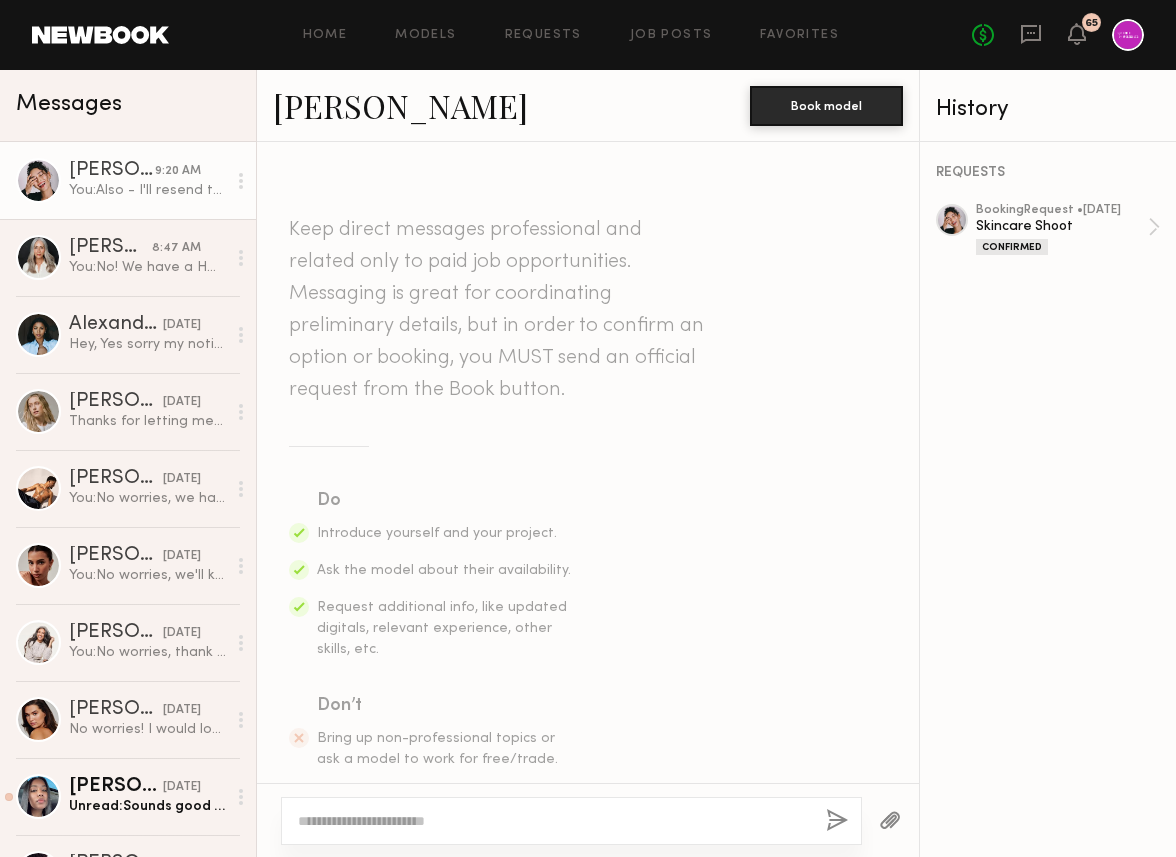 scroll, scrollTop: 0, scrollLeft: 0, axis: both 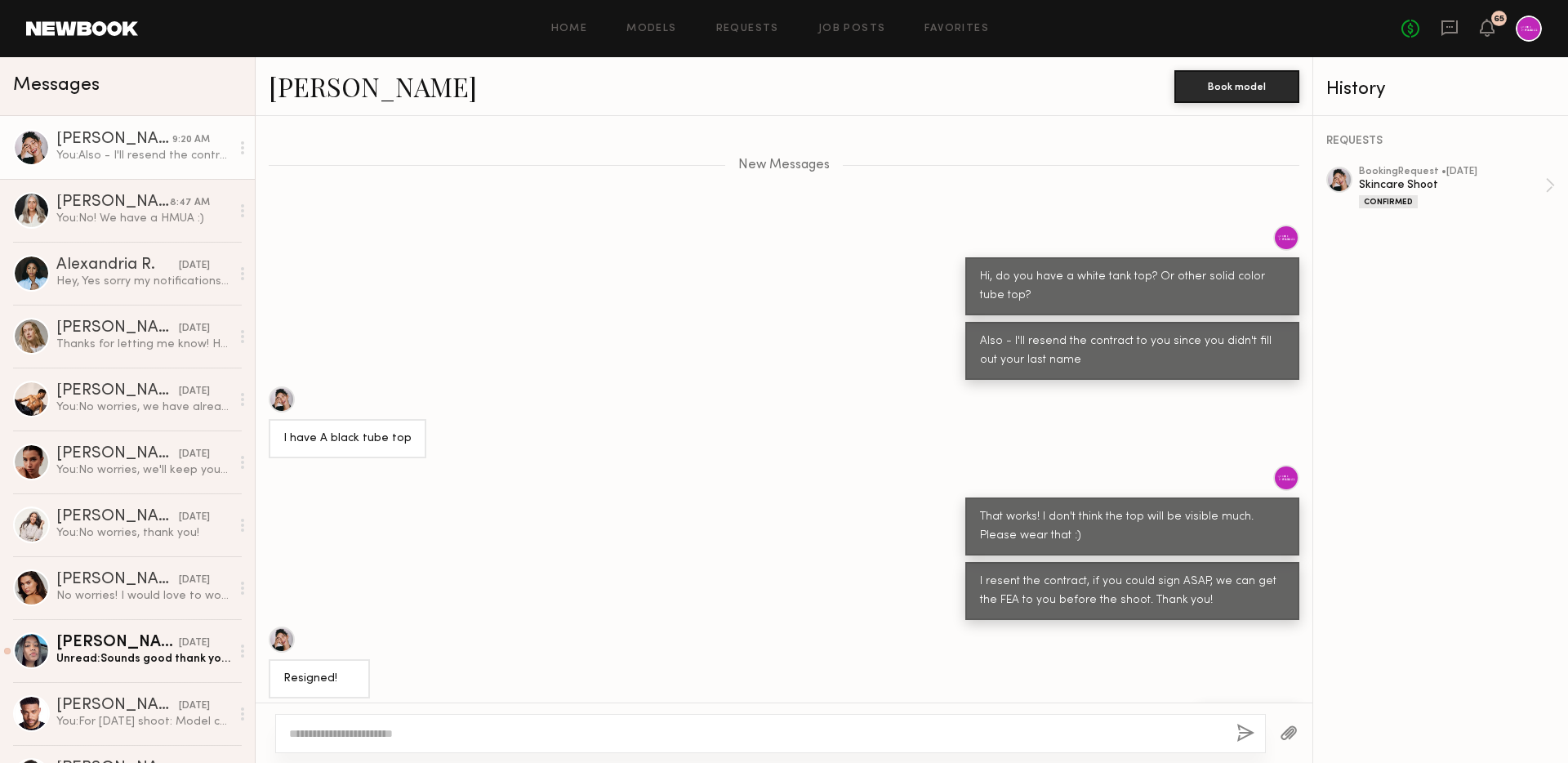 click on "Hi, do you have a white tank top? Or other solid color tube top?" 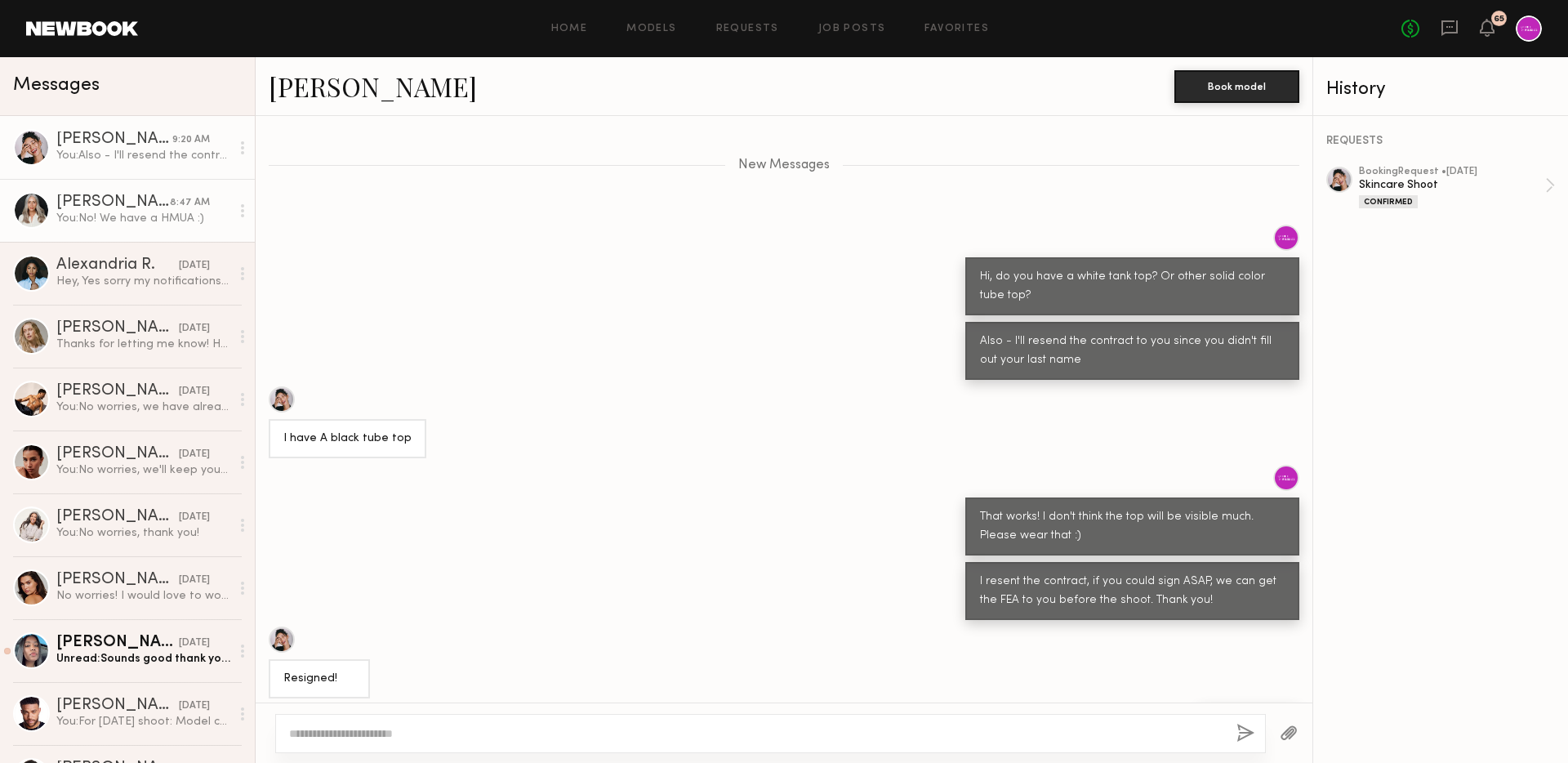 click on "You:  No! We have a HMUA :)" 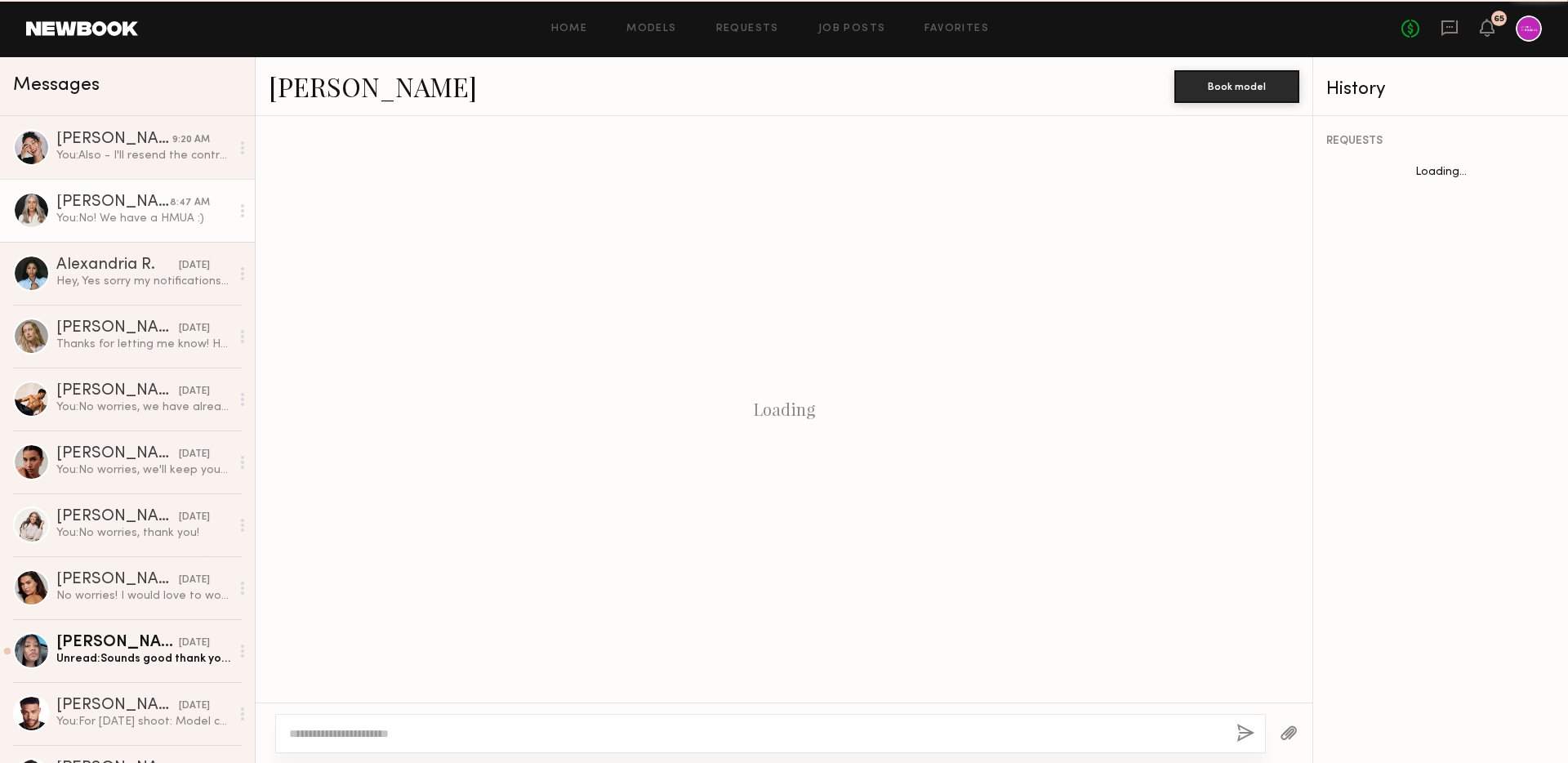 scroll, scrollTop: 1863, scrollLeft: 0, axis: vertical 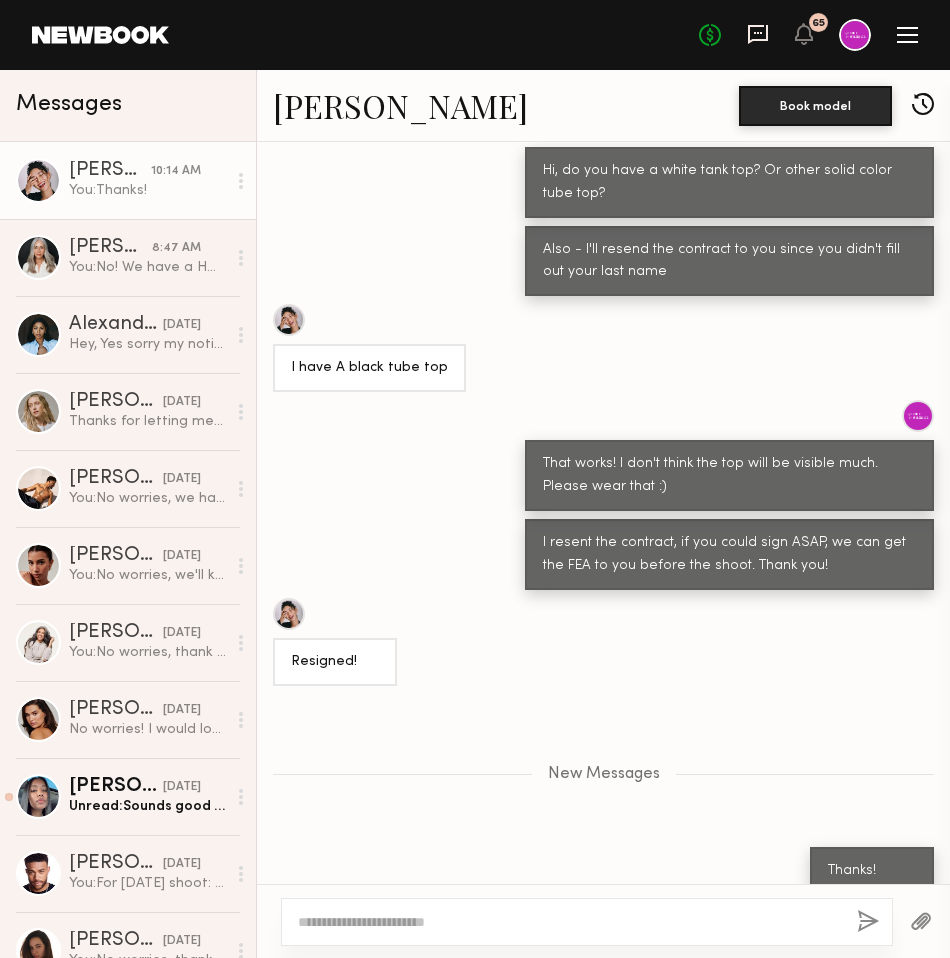 click 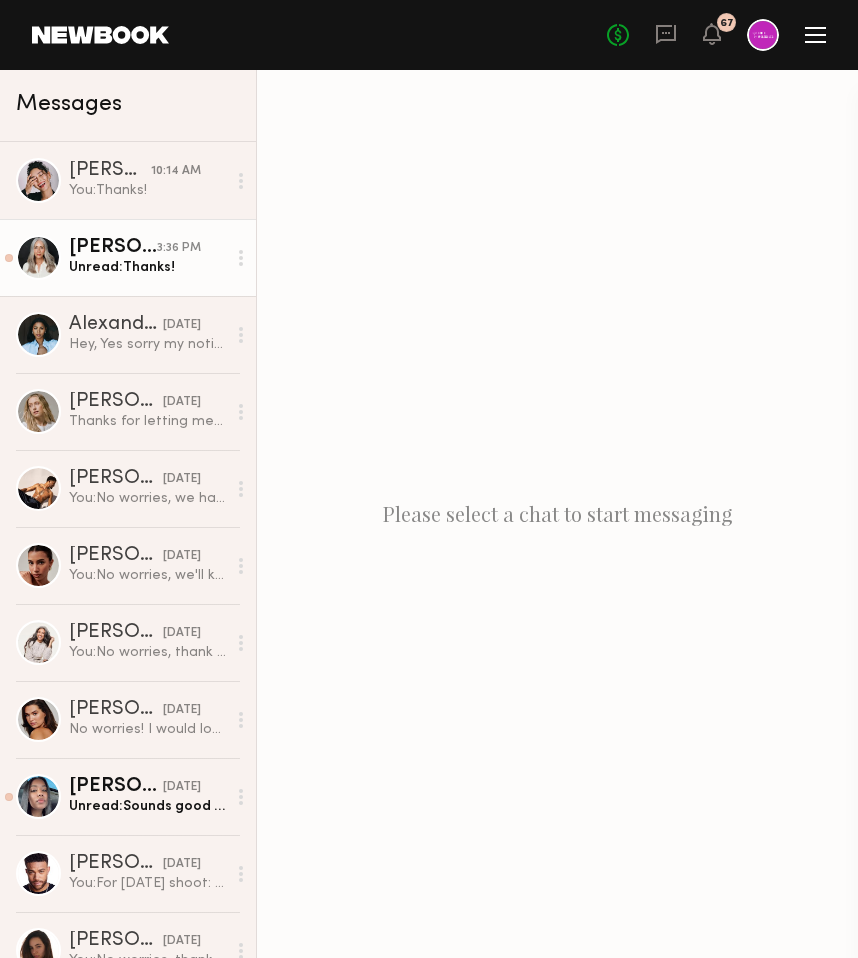 click on "[PERSON_NAME]" 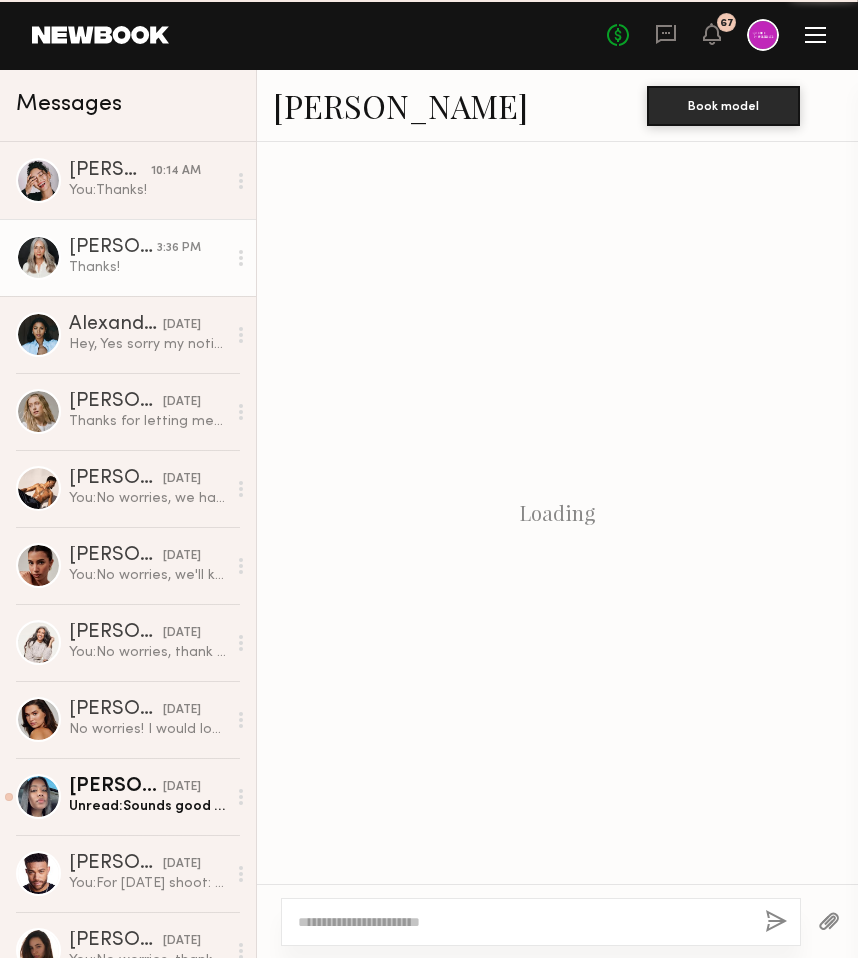 scroll, scrollTop: 1565, scrollLeft: 0, axis: vertical 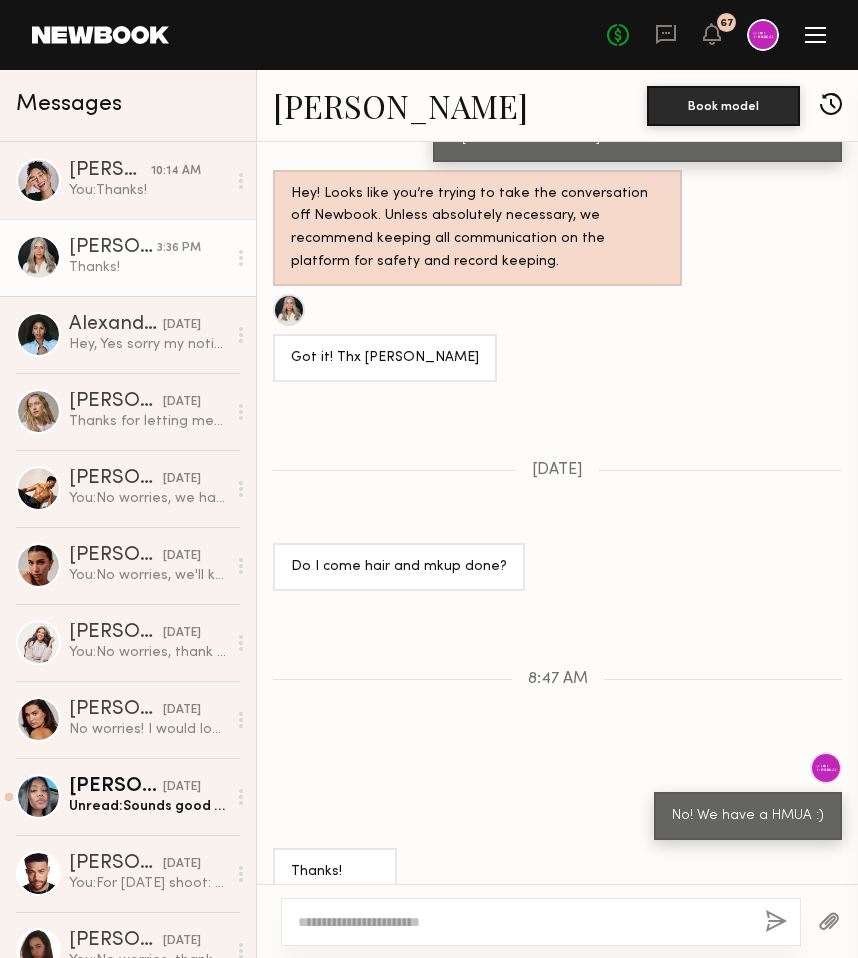 click on "67" 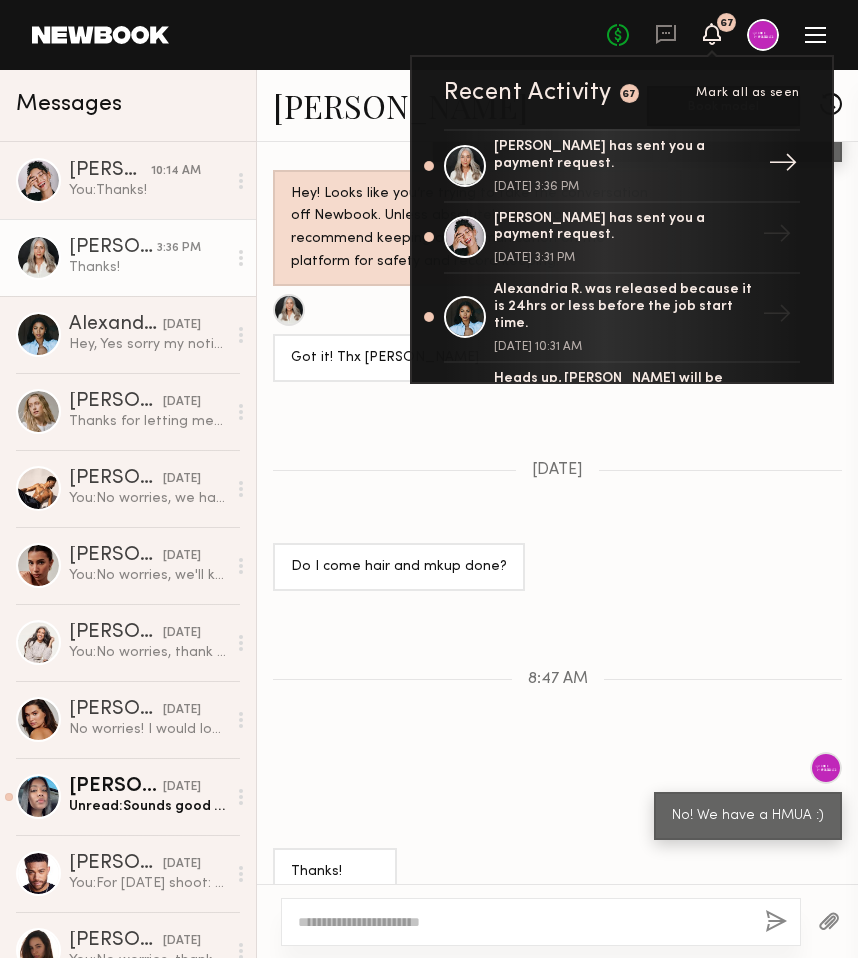 click on "[PERSON_NAME] has sent you a payment request. [DATE] 3:36 PM" 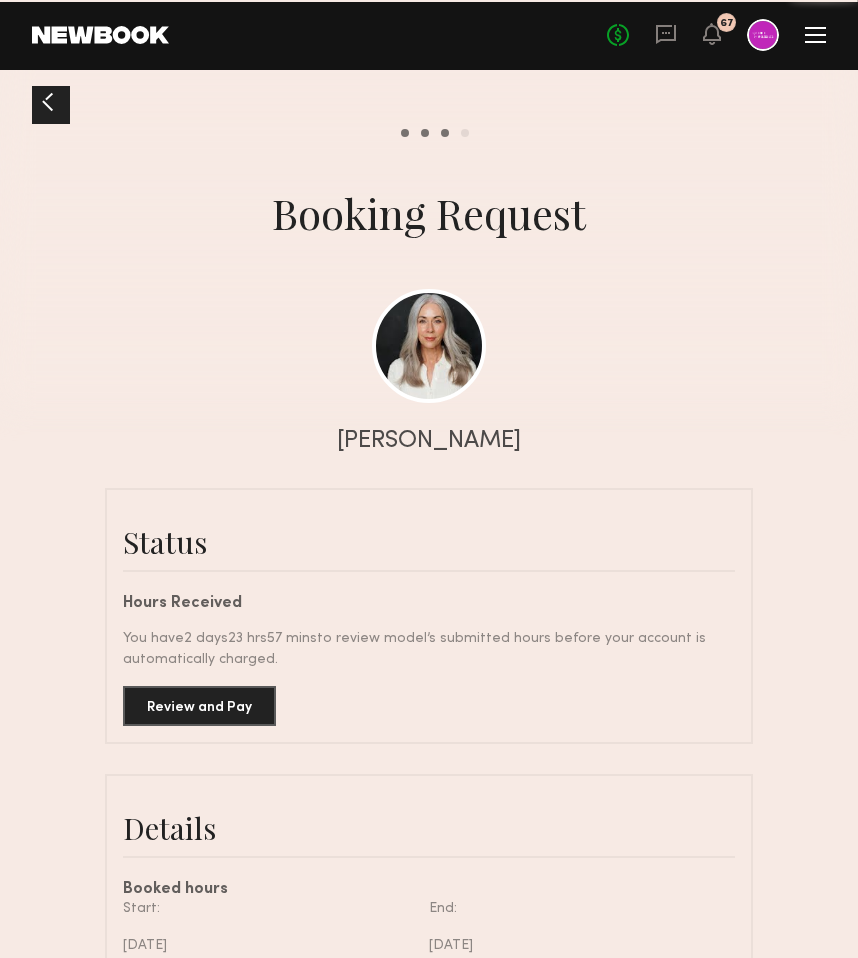 scroll, scrollTop: 1775, scrollLeft: 0, axis: vertical 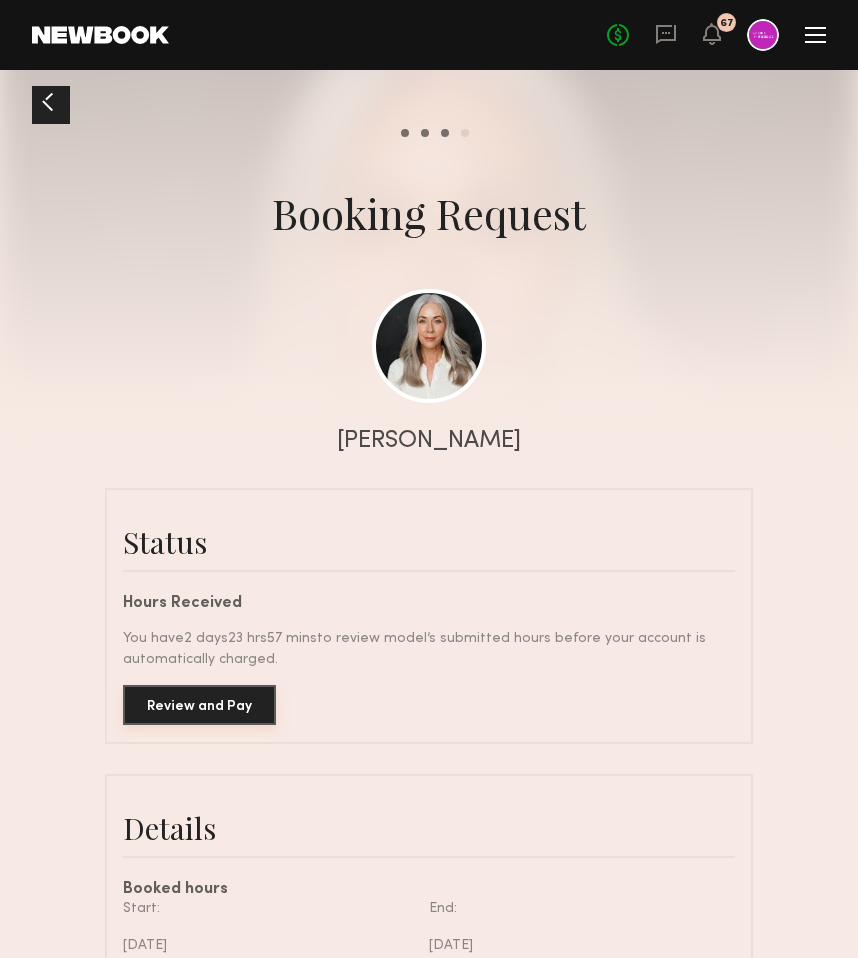 click on "Review and Pay" 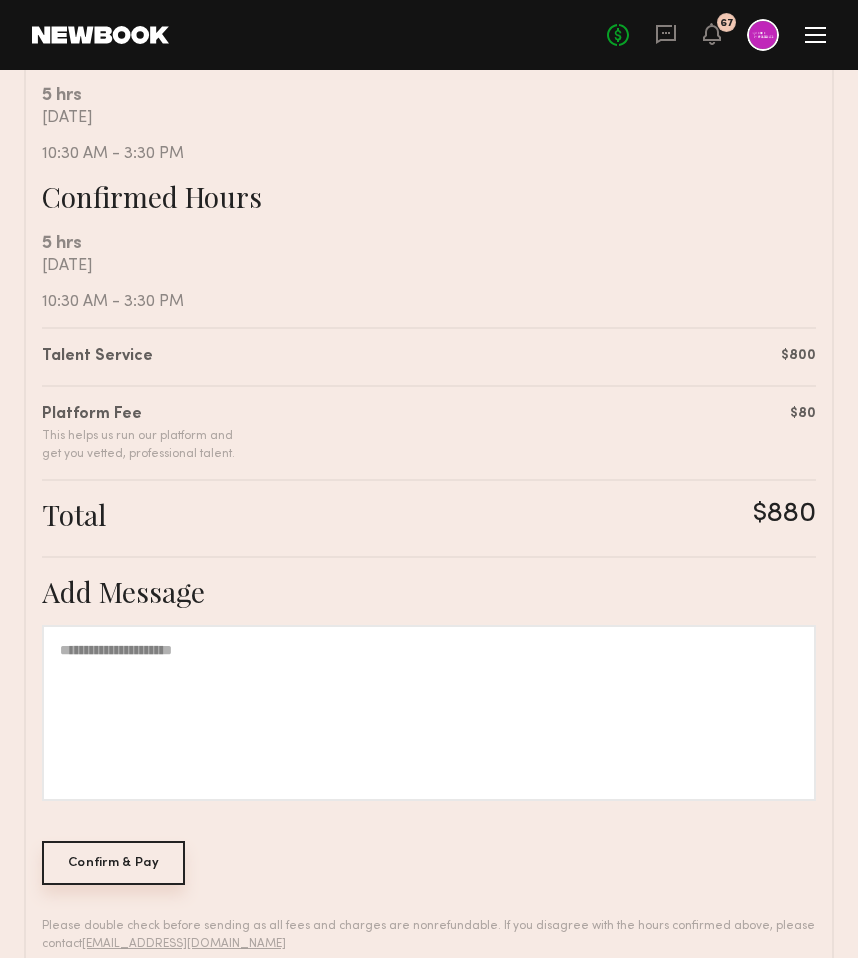 scroll, scrollTop: 410, scrollLeft: 0, axis: vertical 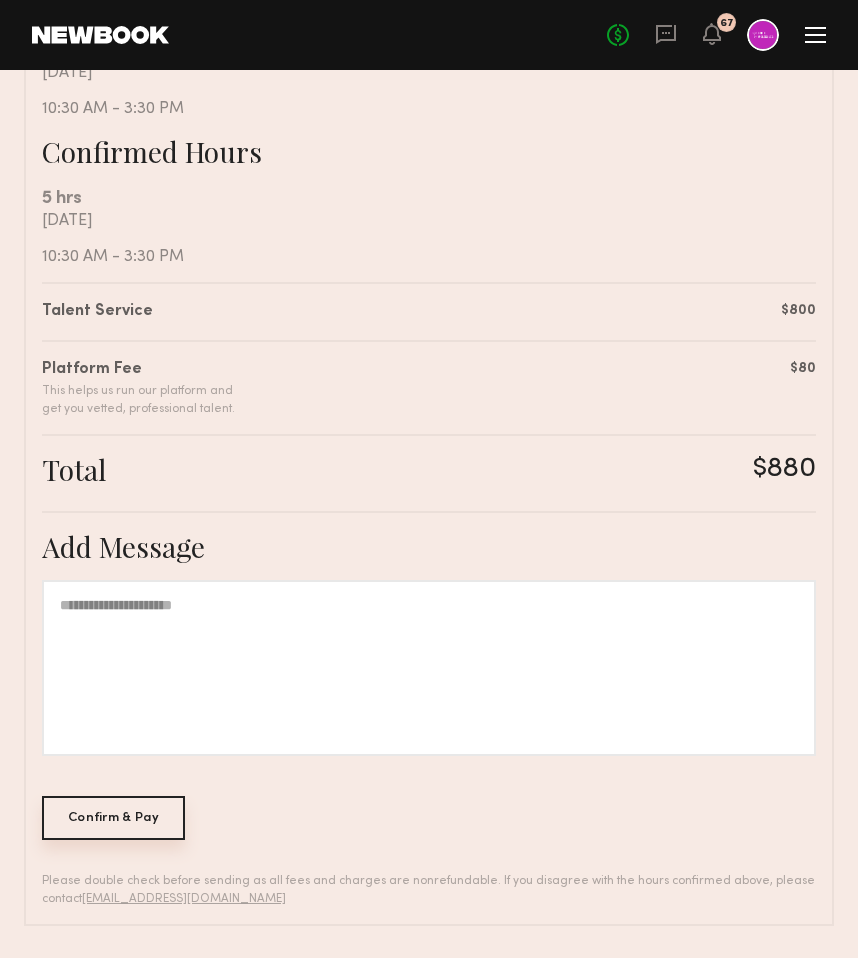 click 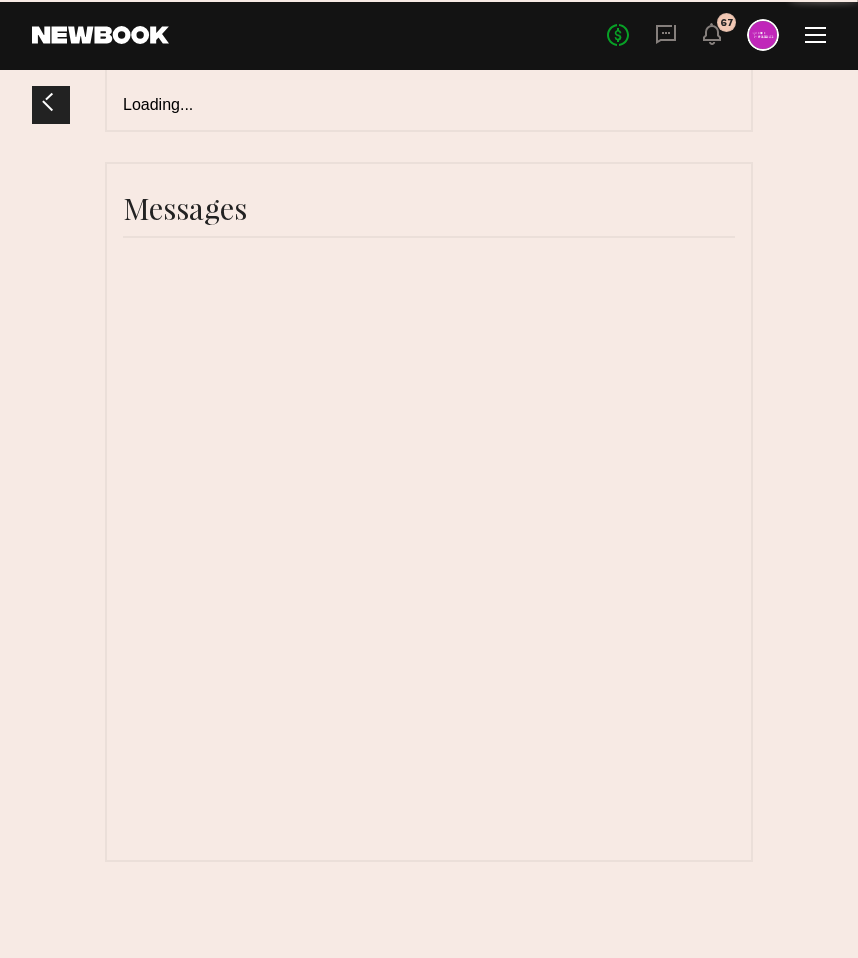 scroll, scrollTop: 0, scrollLeft: 0, axis: both 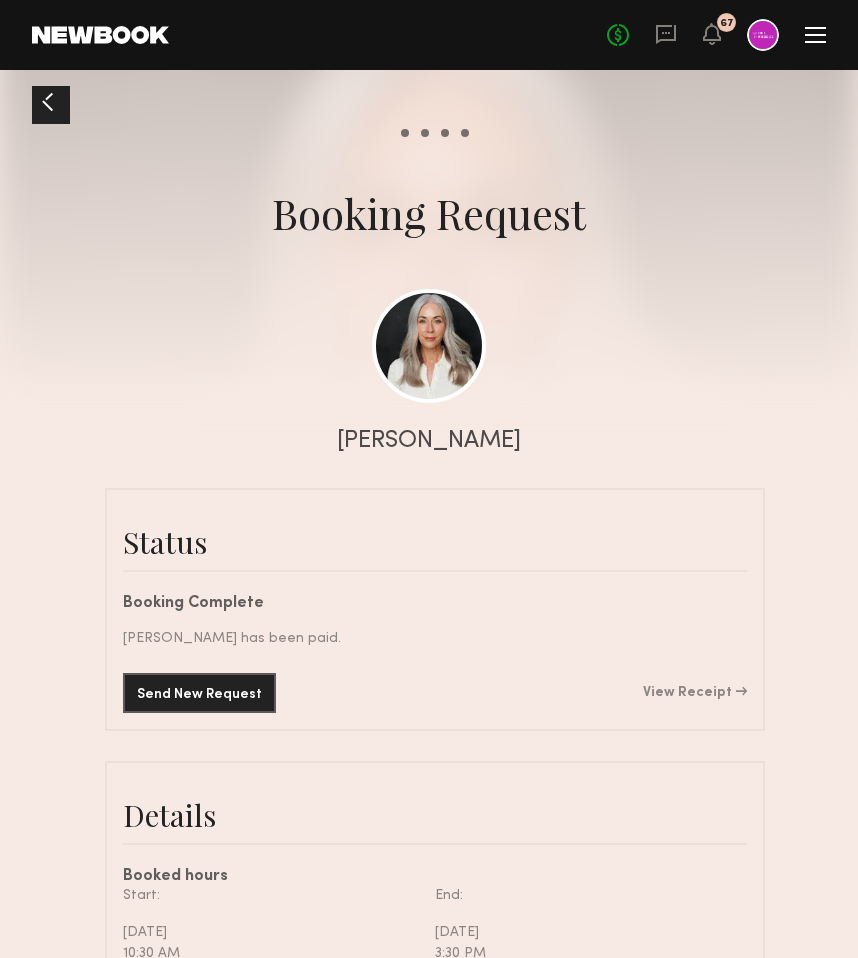 click on "Send New Request  View Receipt" 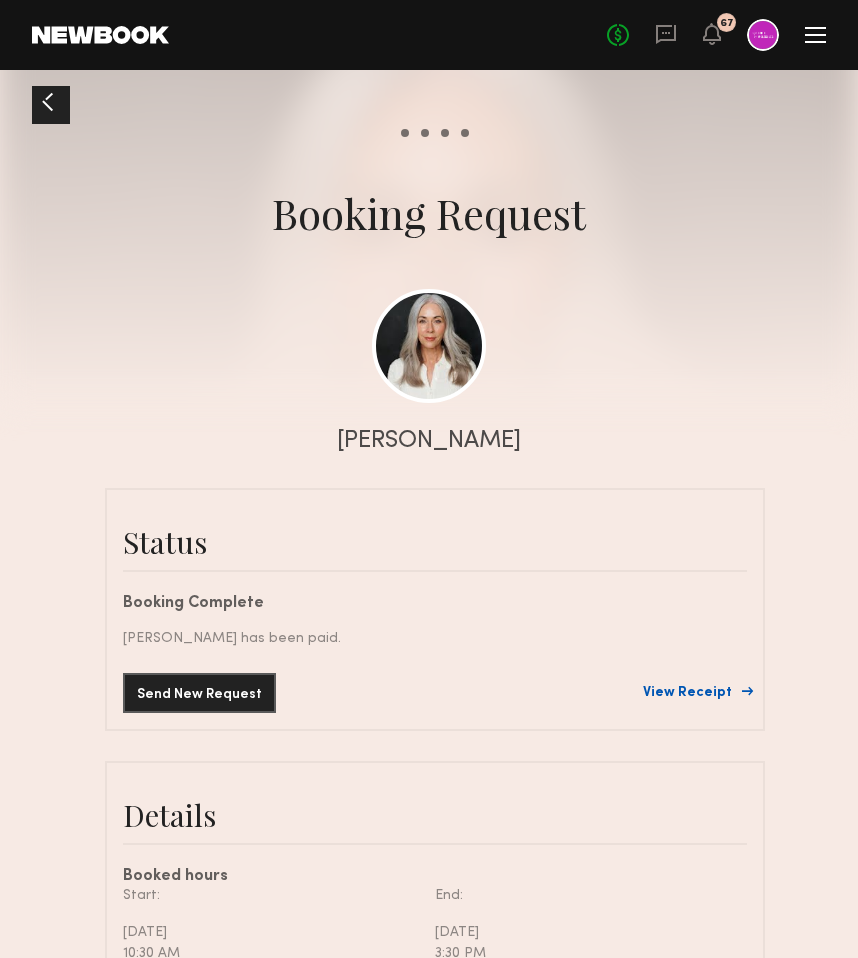 click on "View Receipt" 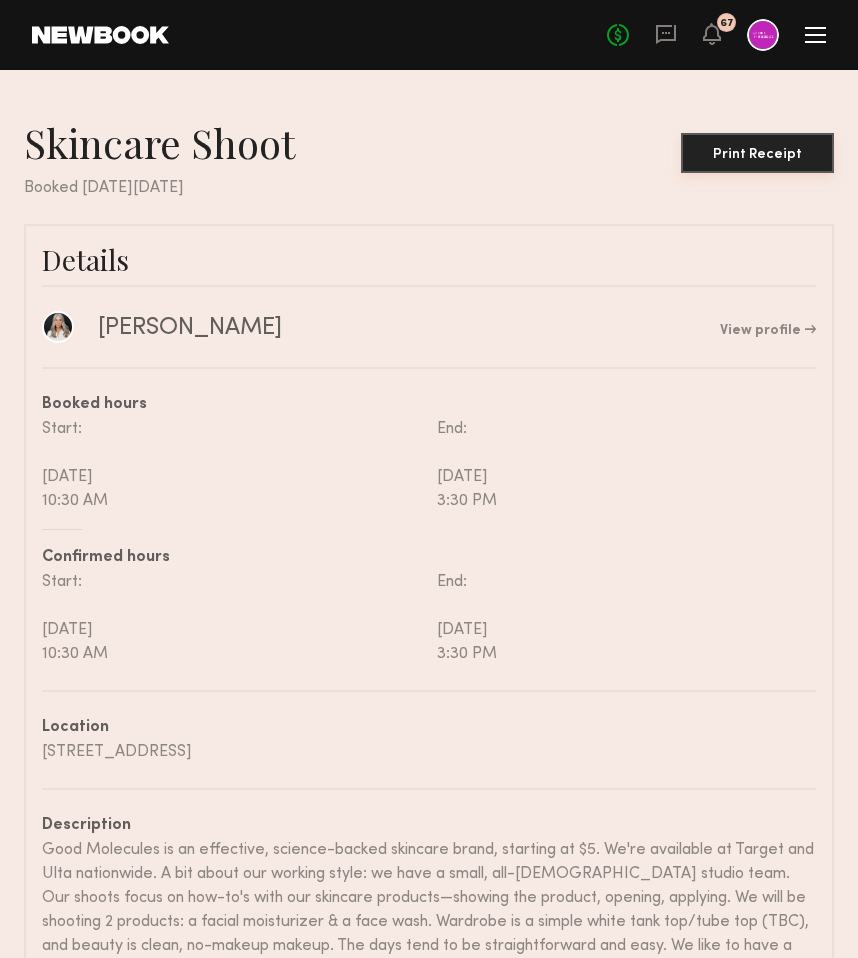 click on "Print Receipt" 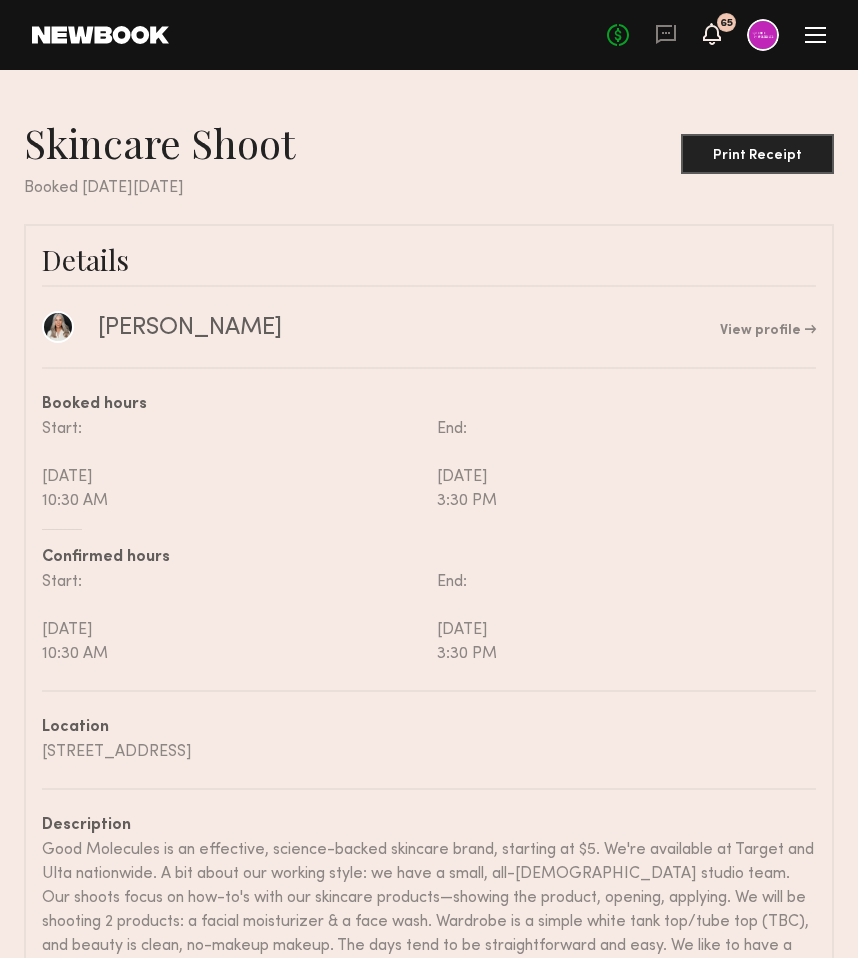 click 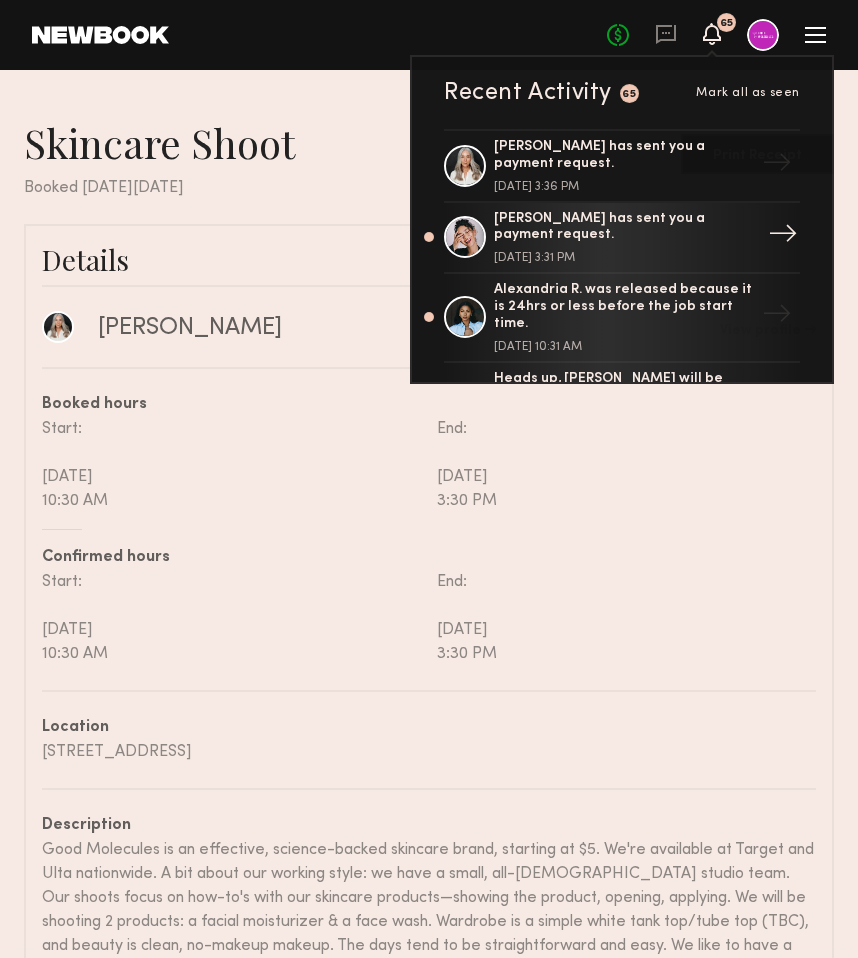 click on "[PERSON_NAME] has sent you a payment request. [DATE] 3:31 PM" 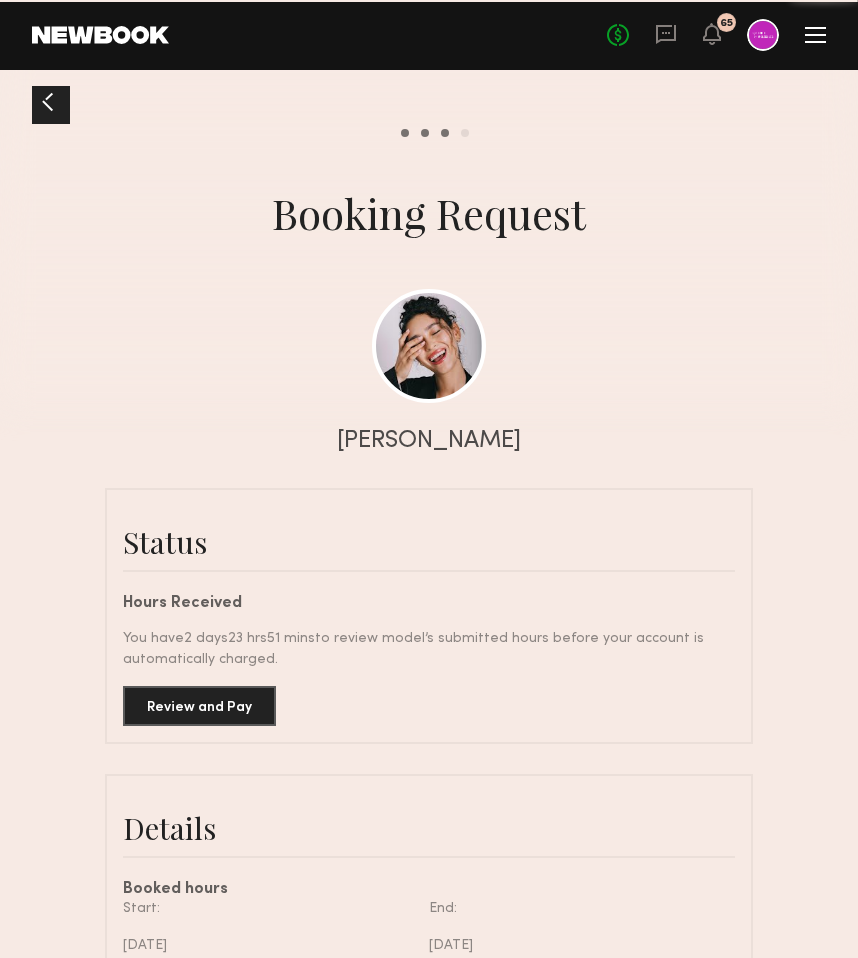 scroll, scrollTop: 1574, scrollLeft: 0, axis: vertical 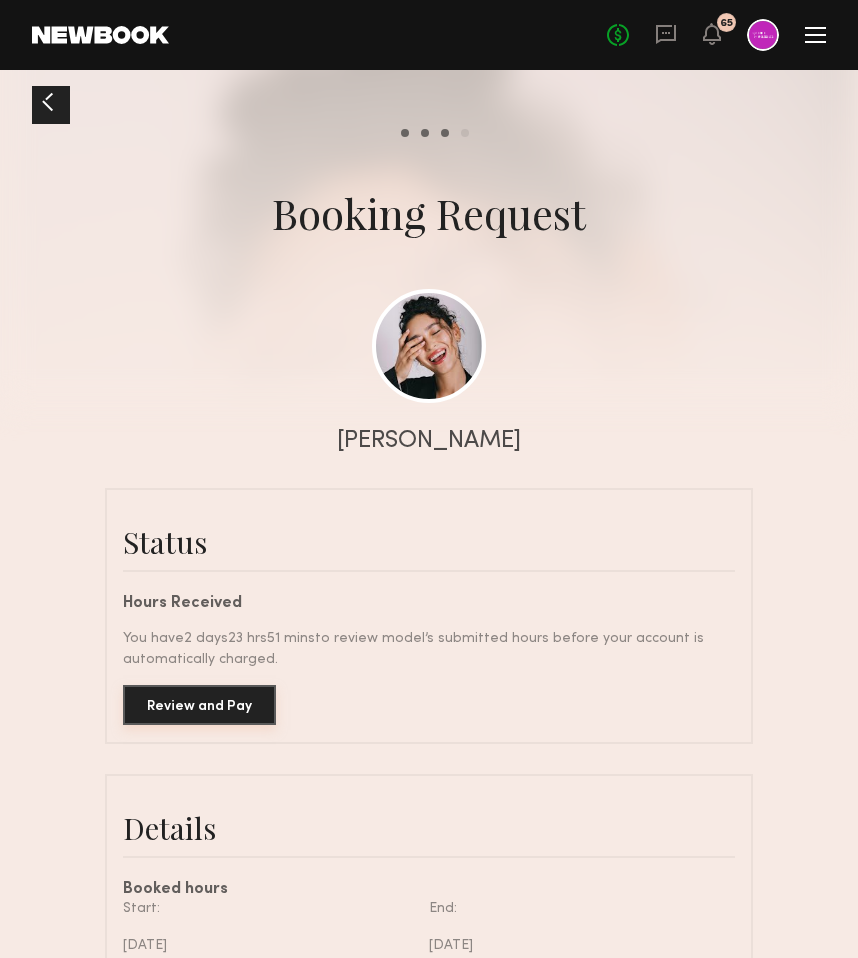 click on "Review and Pay" 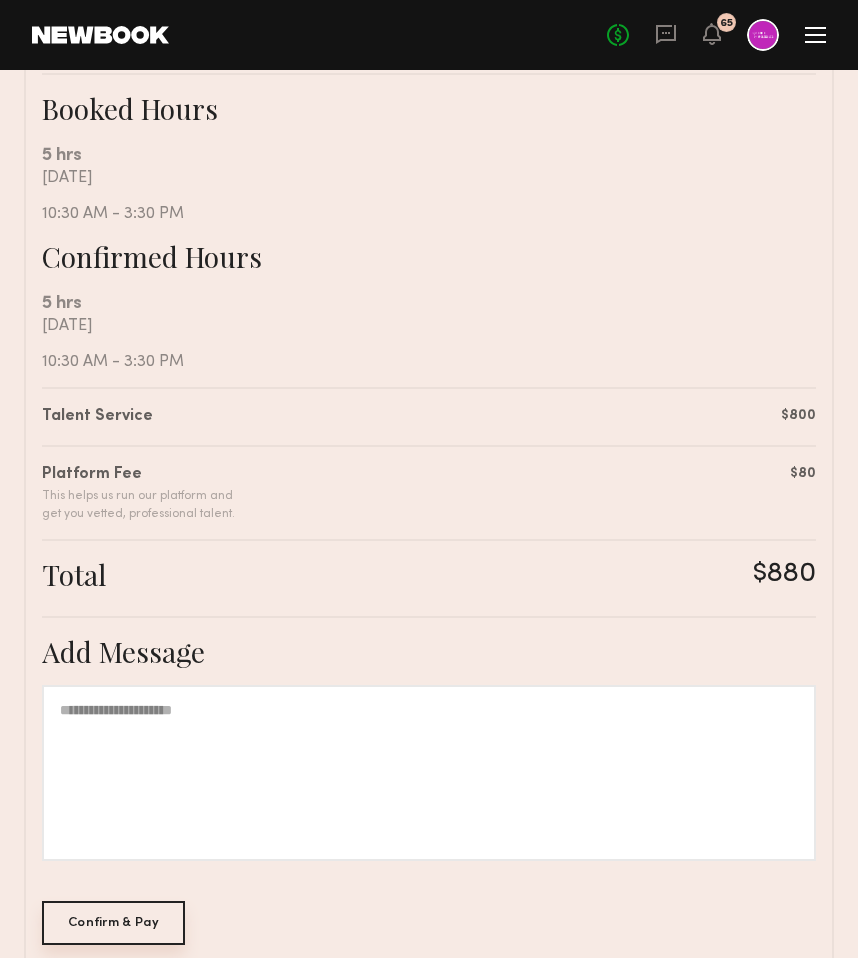 scroll, scrollTop: 410, scrollLeft: 0, axis: vertical 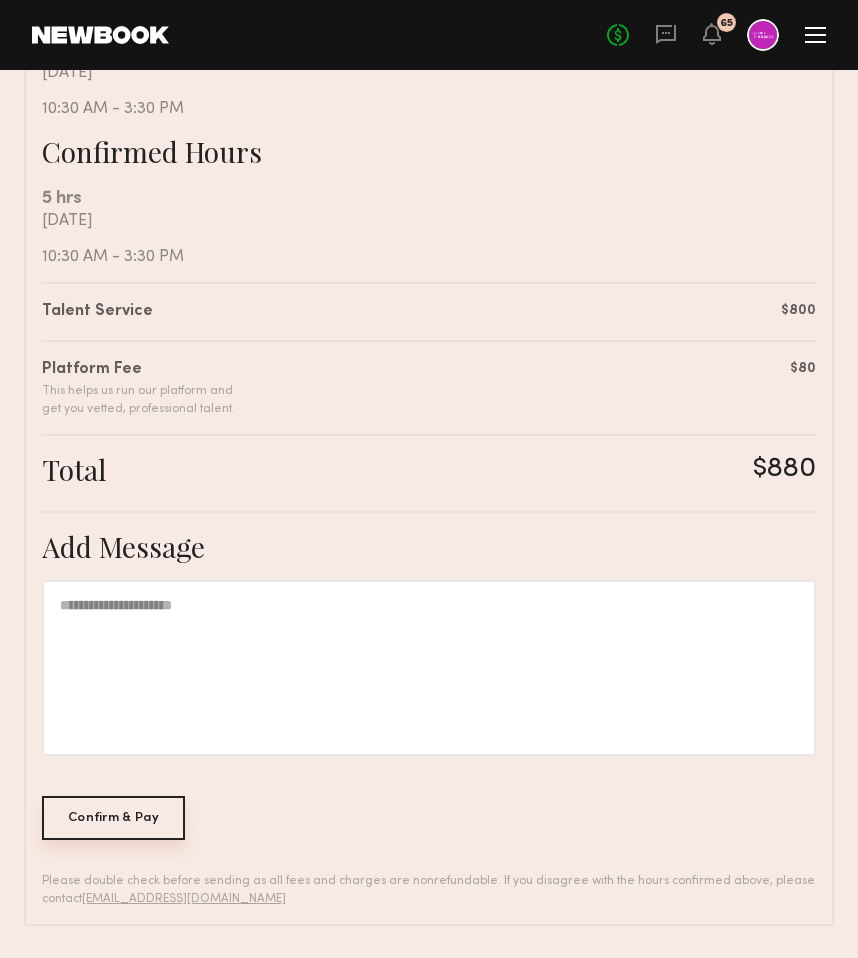 click on "Confirm & Pay" 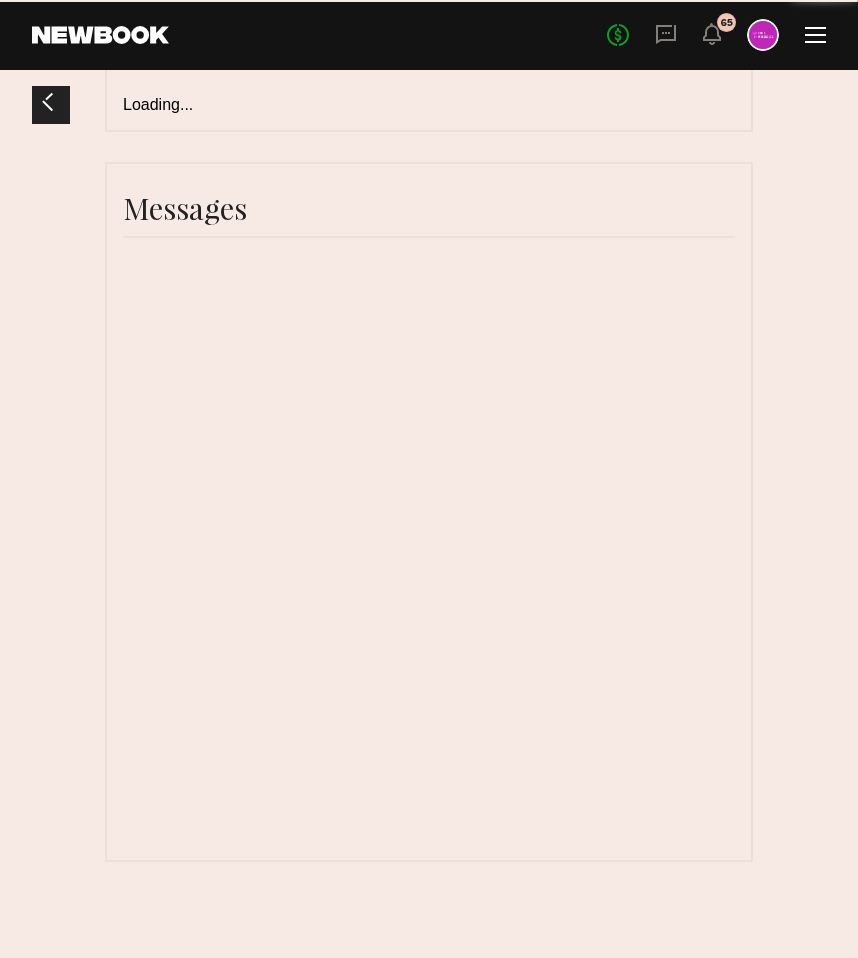 scroll, scrollTop: 0, scrollLeft: 0, axis: both 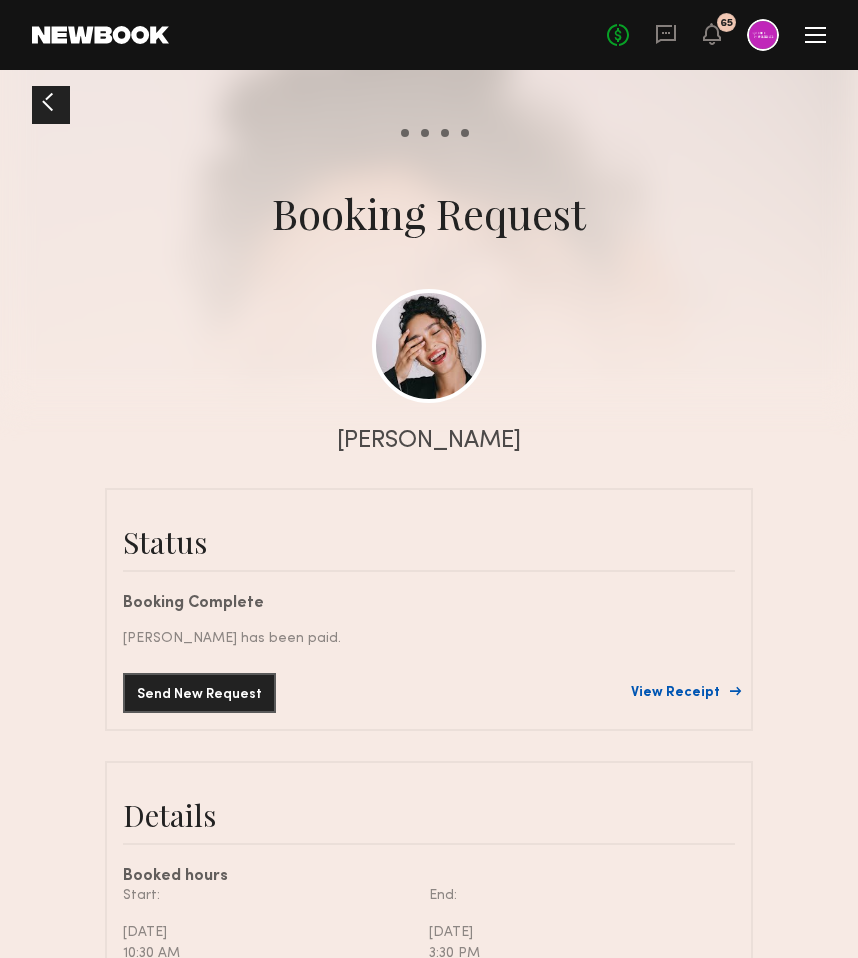 click on "View Receipt" 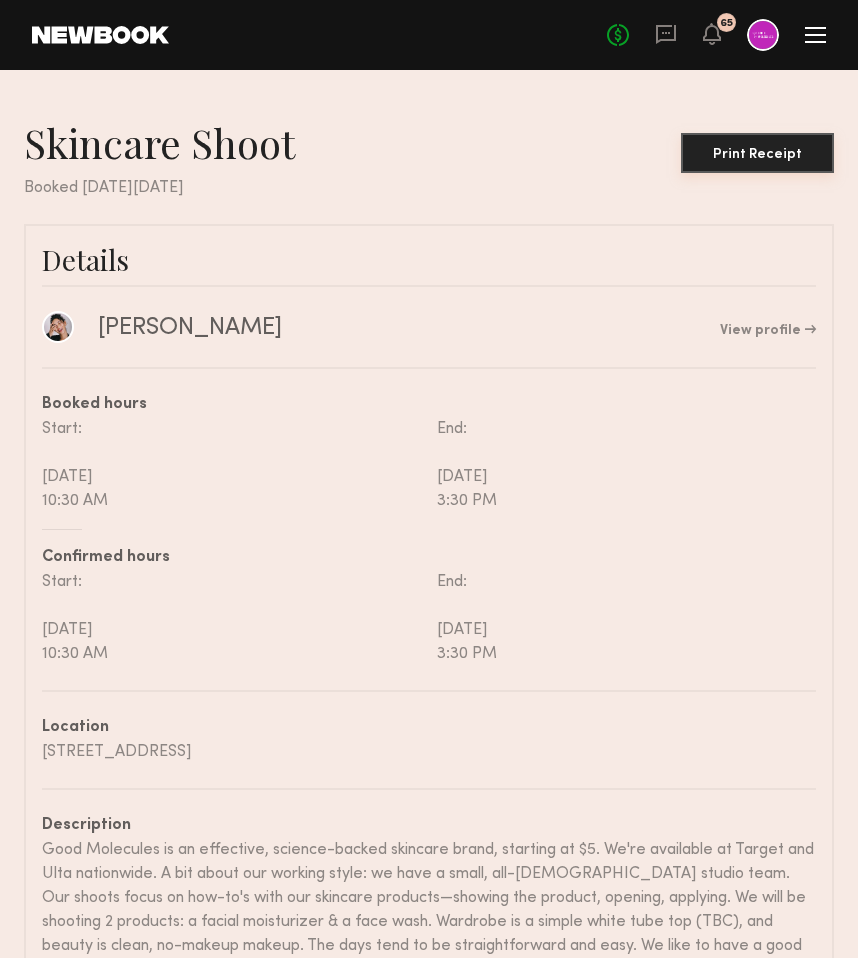 click on "Print Receipt" 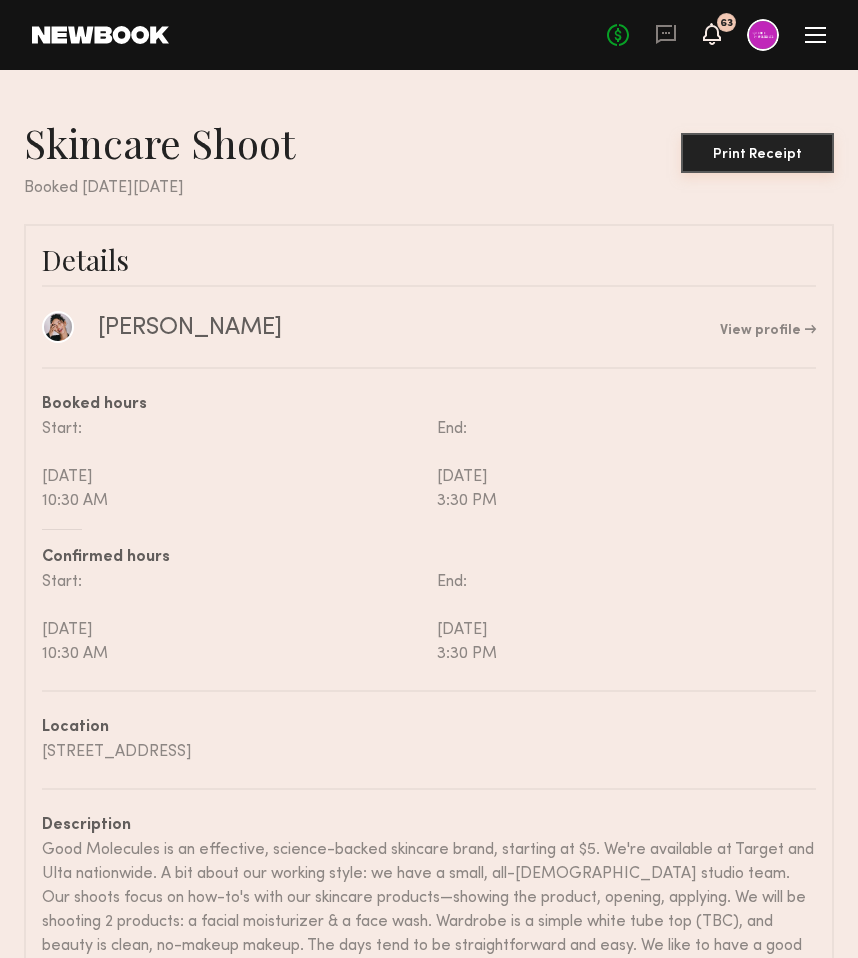 click 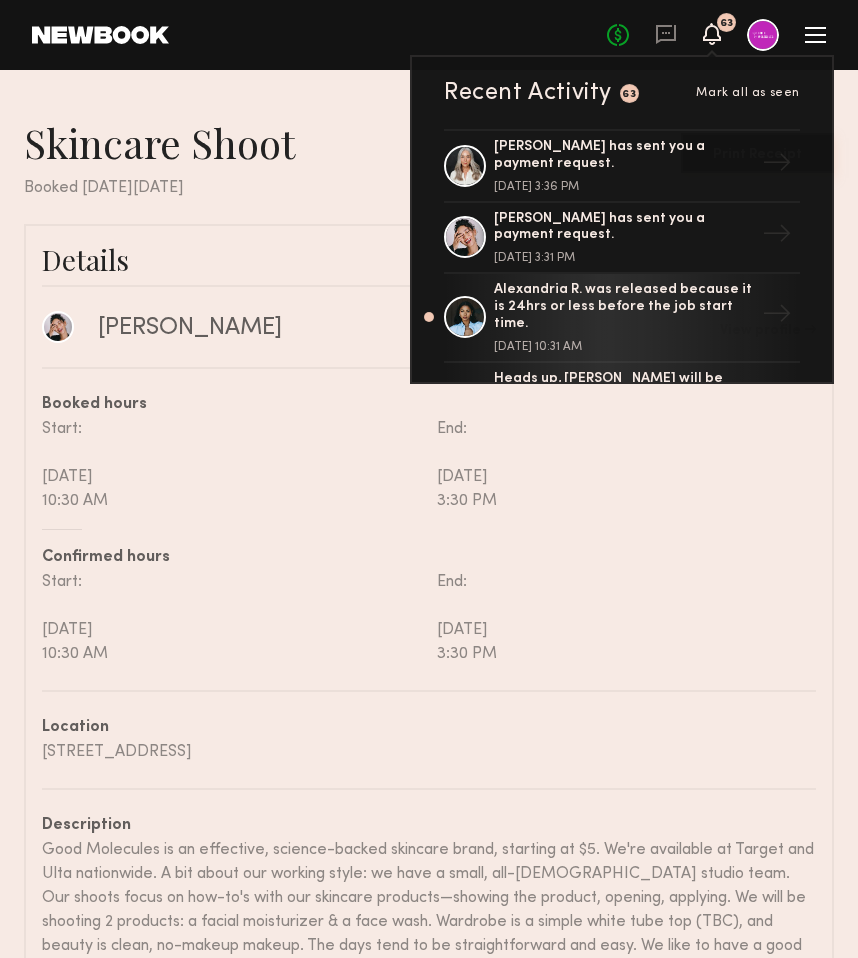 click on "[PERSON_NAME]  View profile" 